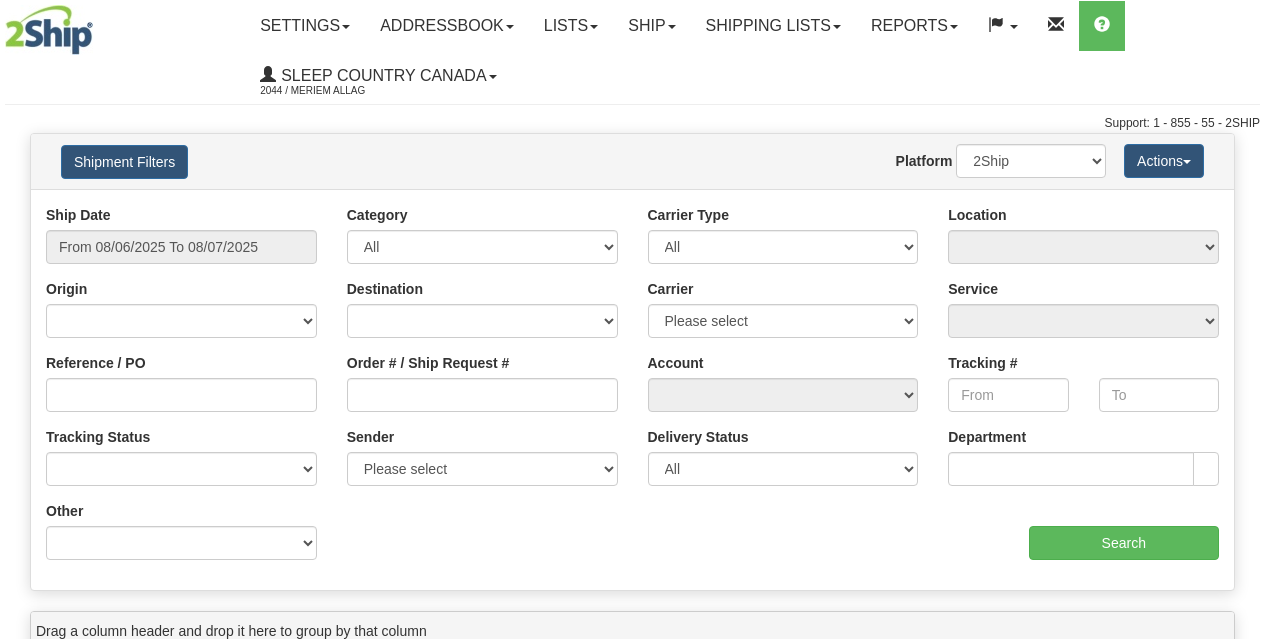 scroll, scrollTop: 0, scrollLeft: 0, axis: both 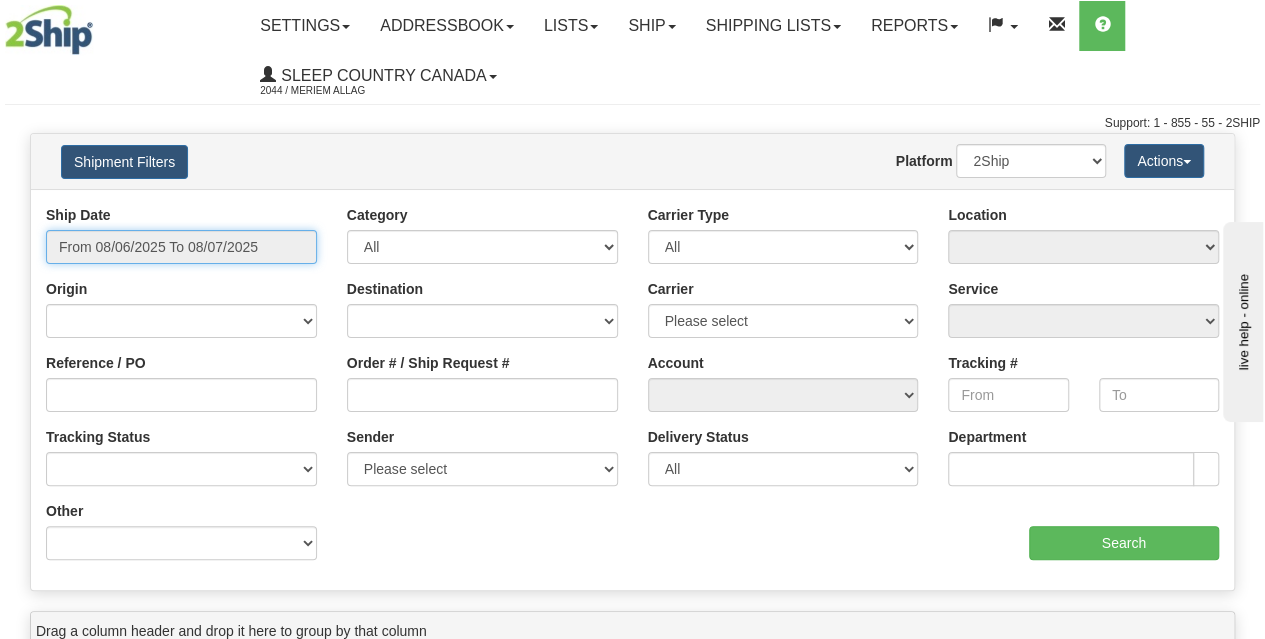 click on "From 08/06/2025 To 08/07/2025" at bounding box center [181, 247] 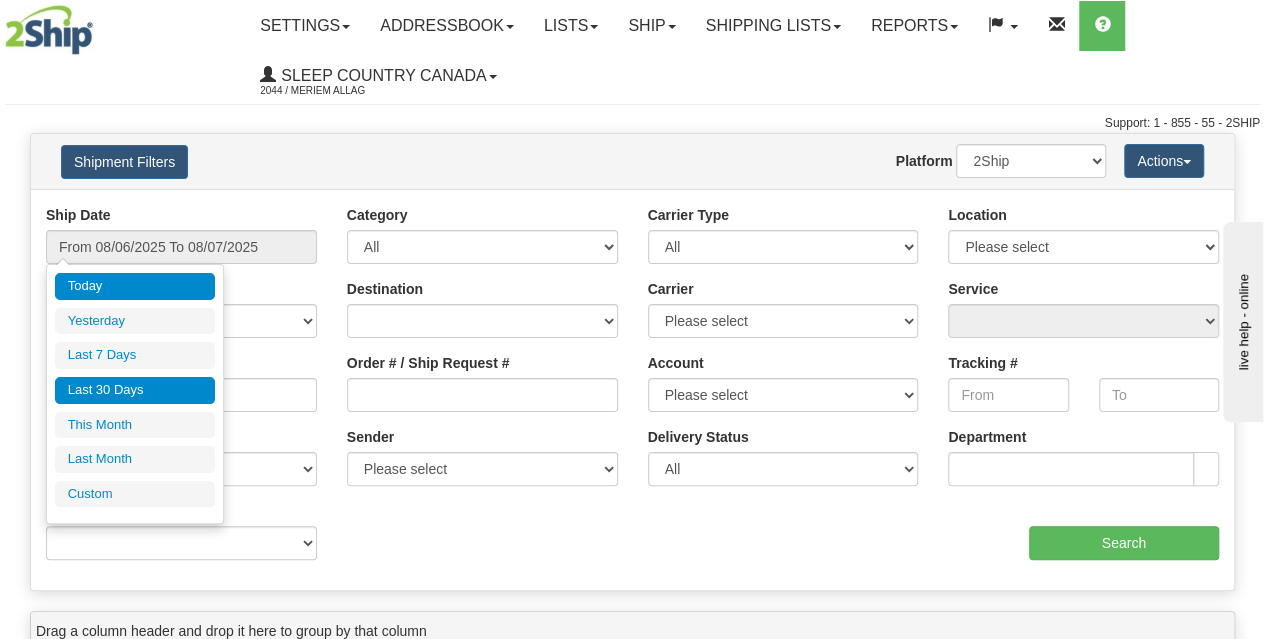 click on "Last 30 Days" at bounding box center [135, 390] 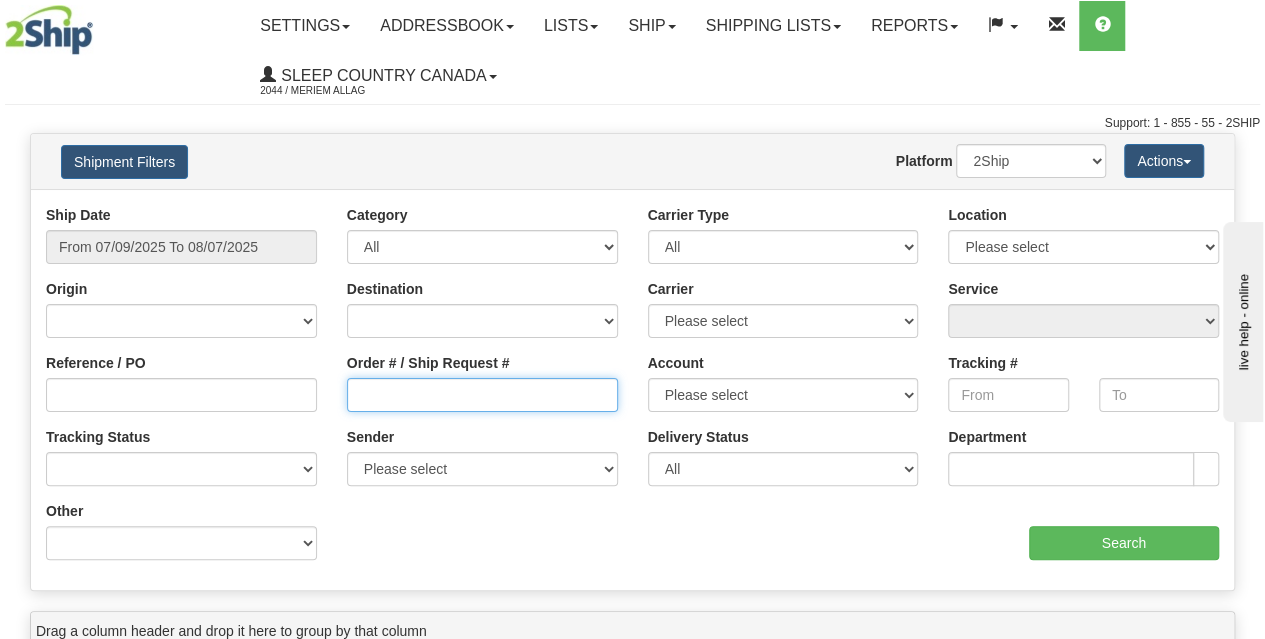 click on "Order # / Ship Request #" at bounding box center (482, 395) 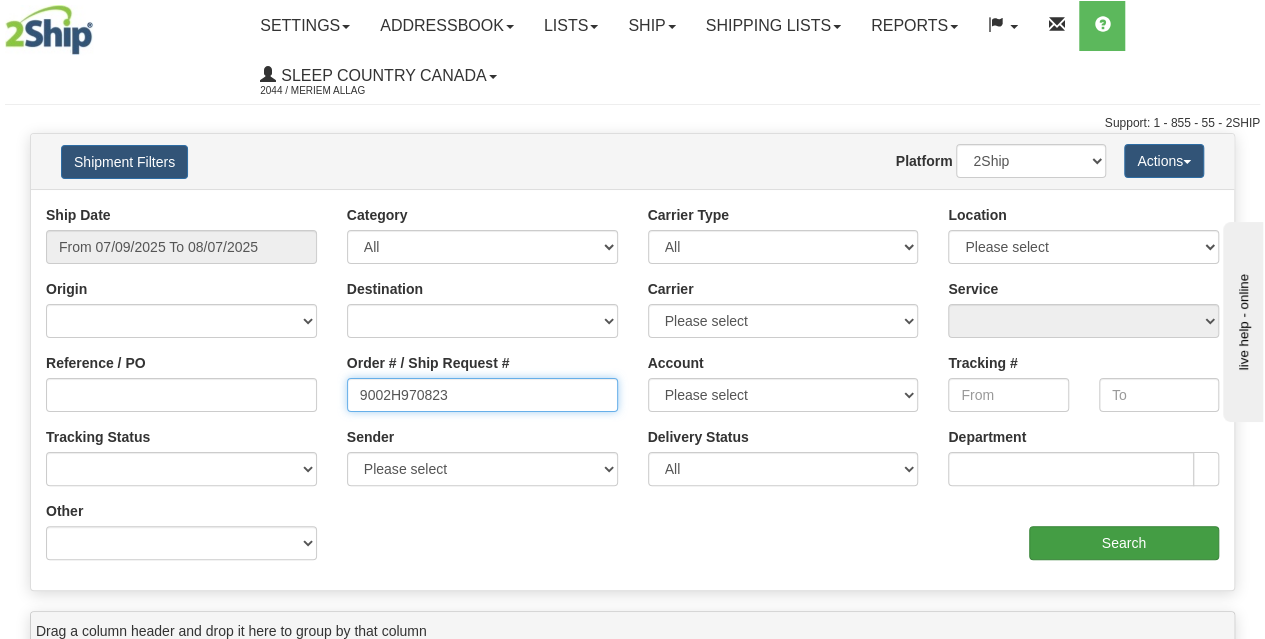 type on "9002H970823" 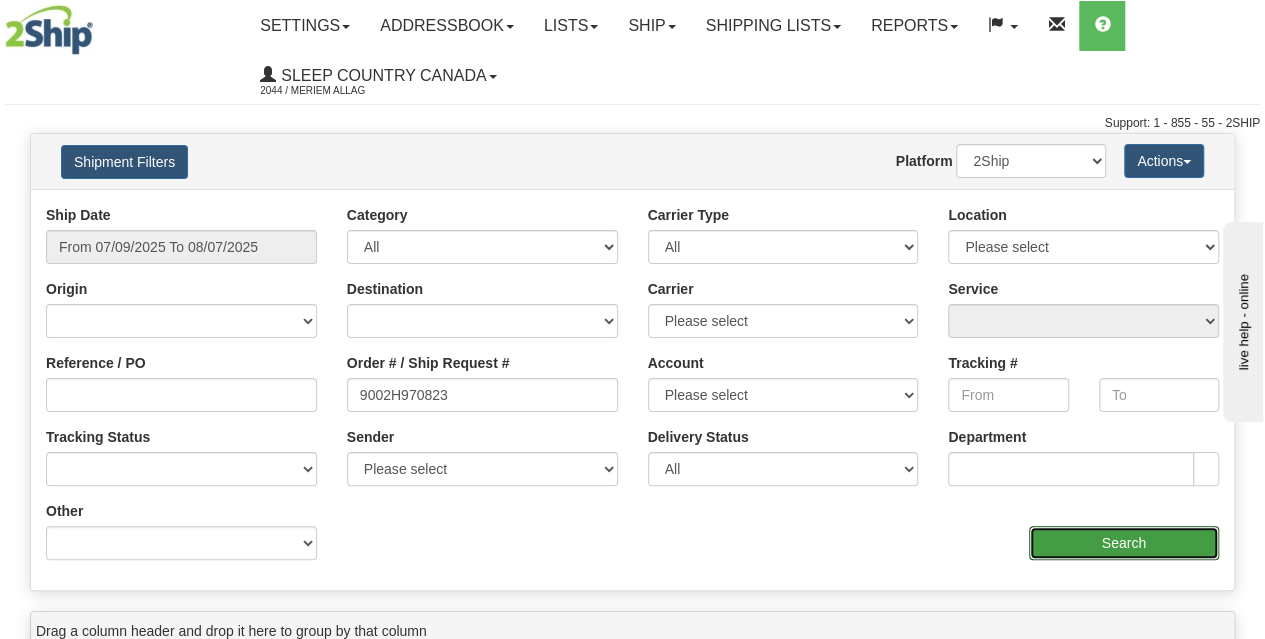 drag, startPoint x: 1064, startPoint y: 531, endPoint x: 1098, endPoint y: 543, distance: 36.05551 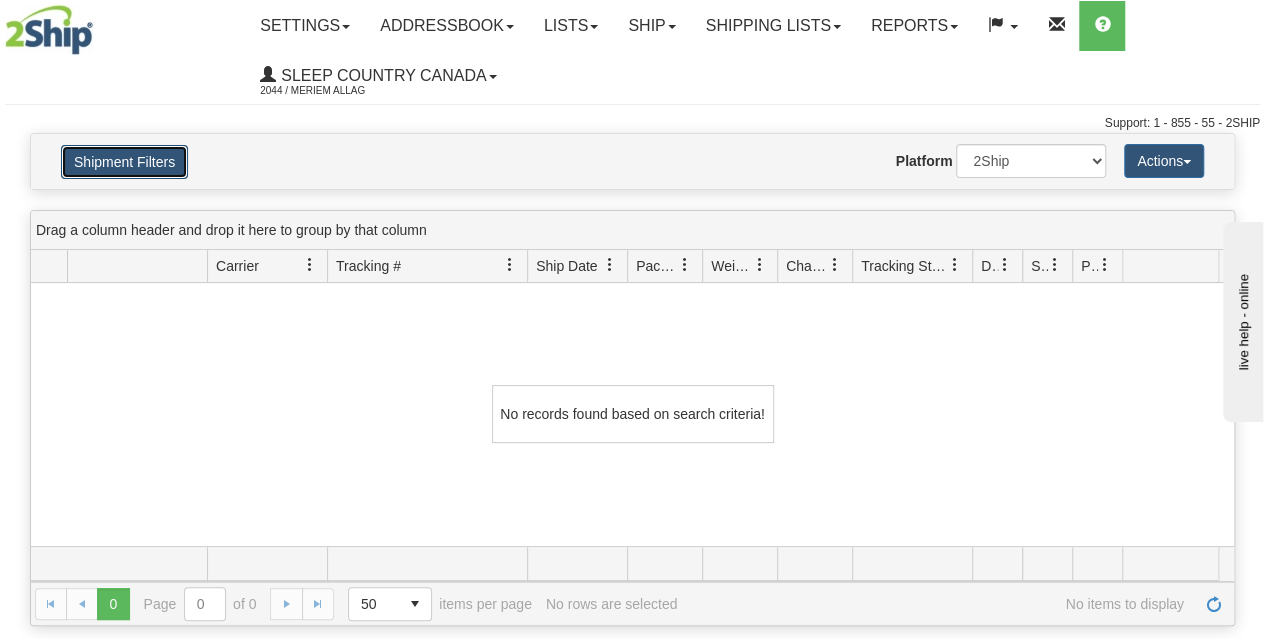 click on "Shipment Filters" at bounding box center (124, 162) 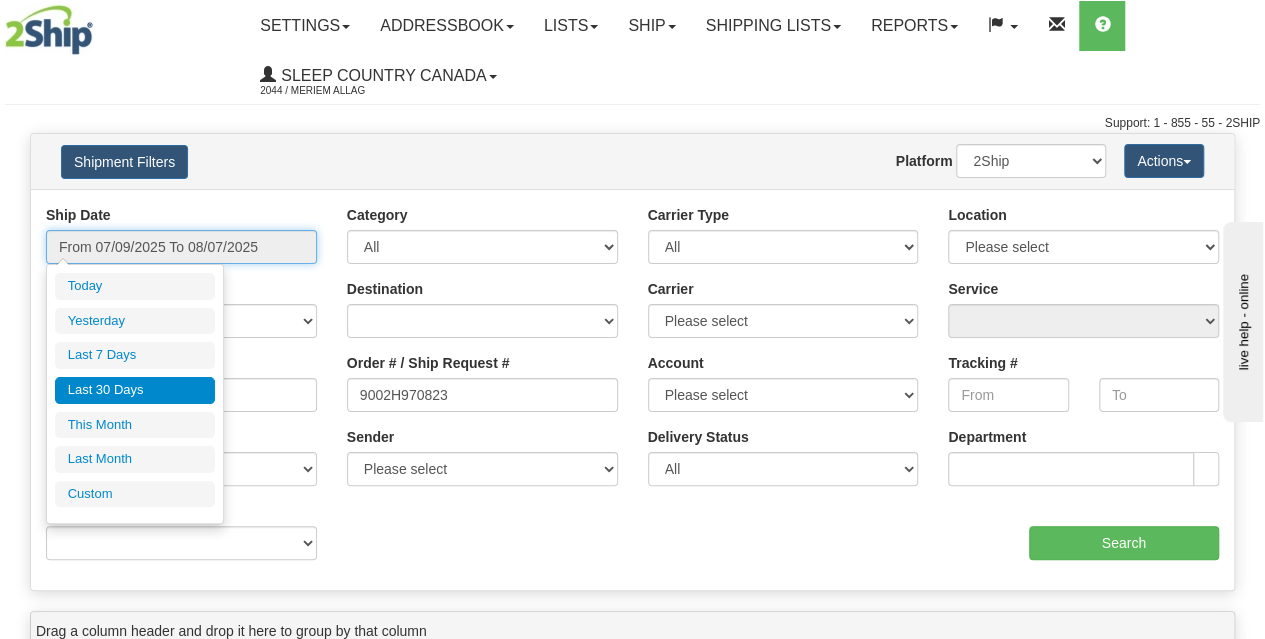 click on "From 07/09/2025 To 08/07/2025" at bounding box center [181, 247] 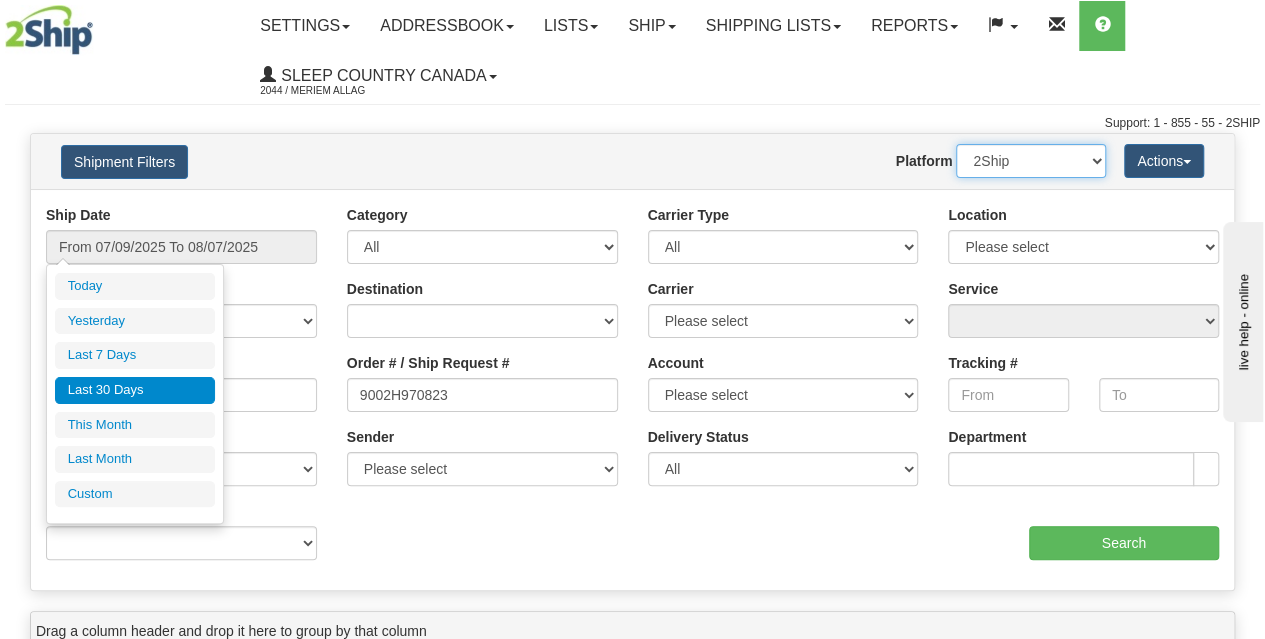 click on "2Ship
Imported" at bounding box center [1031, 161] 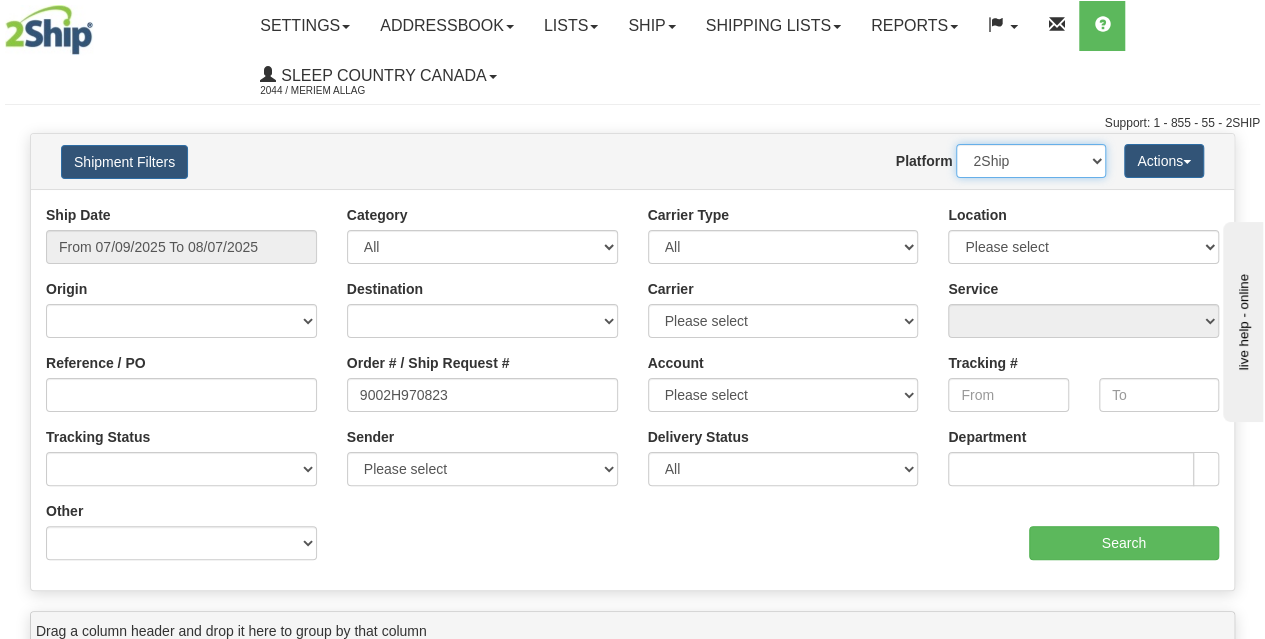 select on "1" 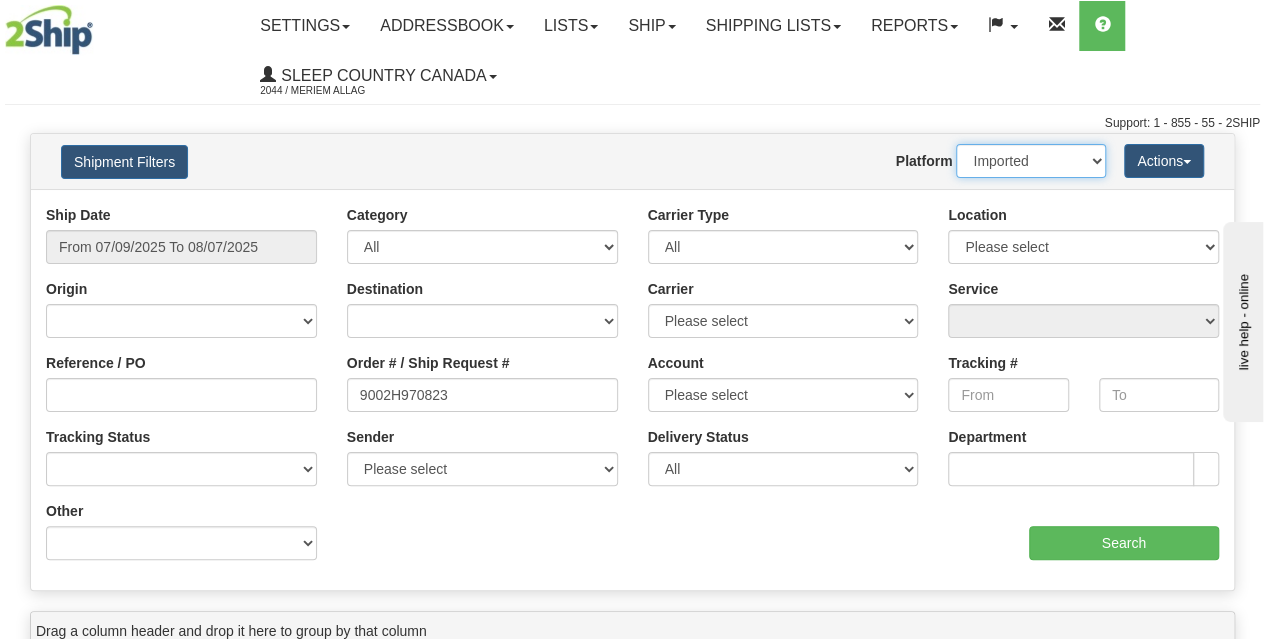click on "2Ship
Imported" at bounding box center (1031, 161) 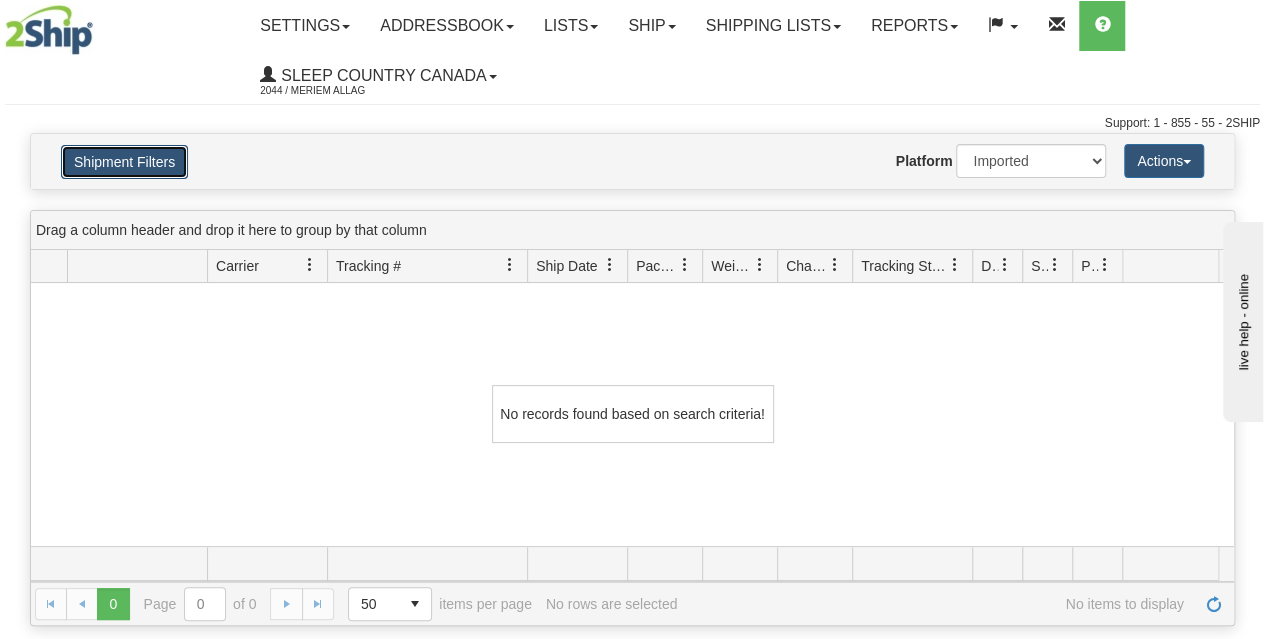 click on "Shipment Filters" at bounding box center [124, 162] 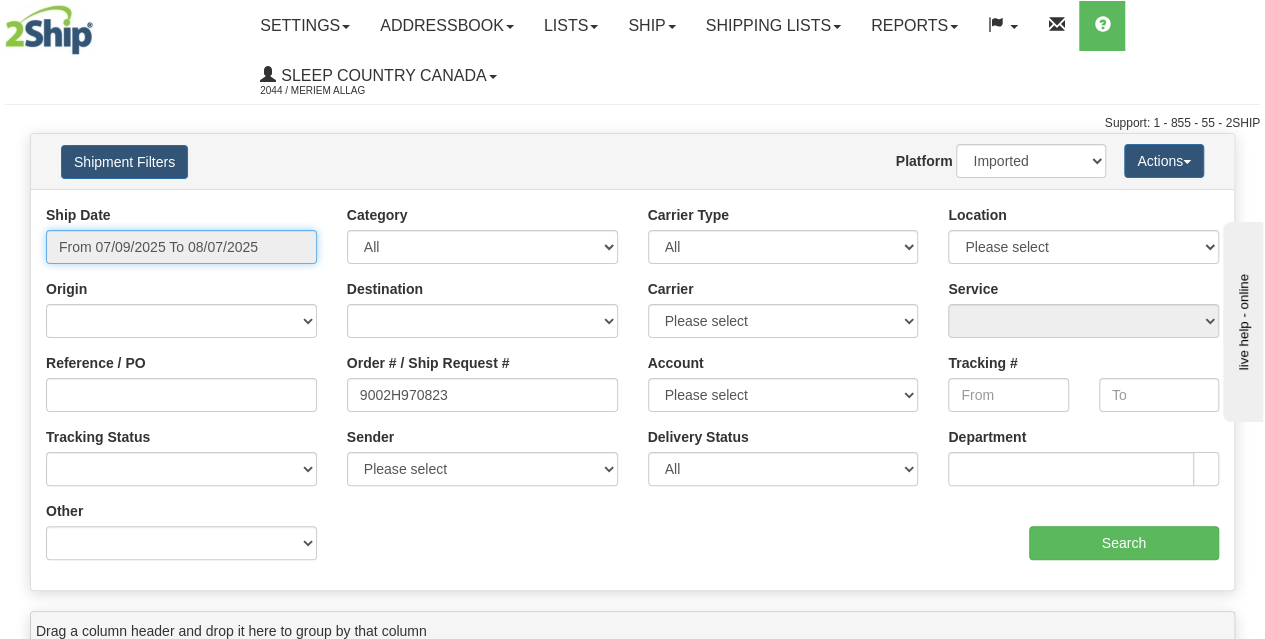 click on "From 07/09/2025 To 08/07/2025" at bounding box center (181, 247) 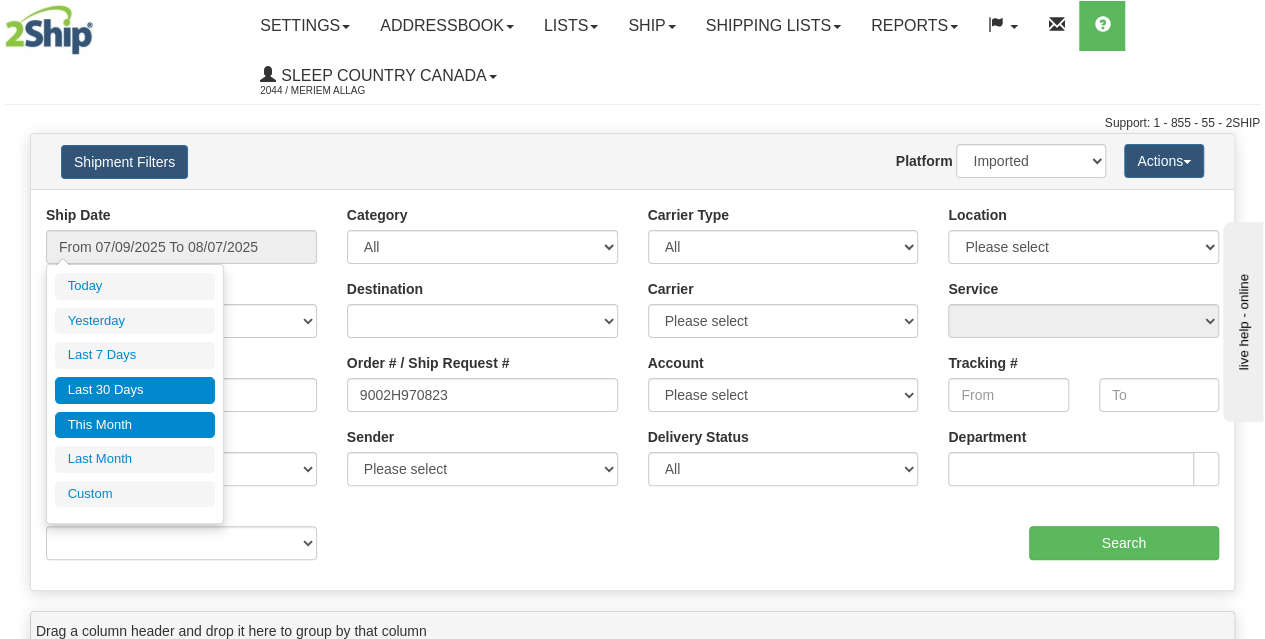 click on "This Month" at bounding box center [135, 425] 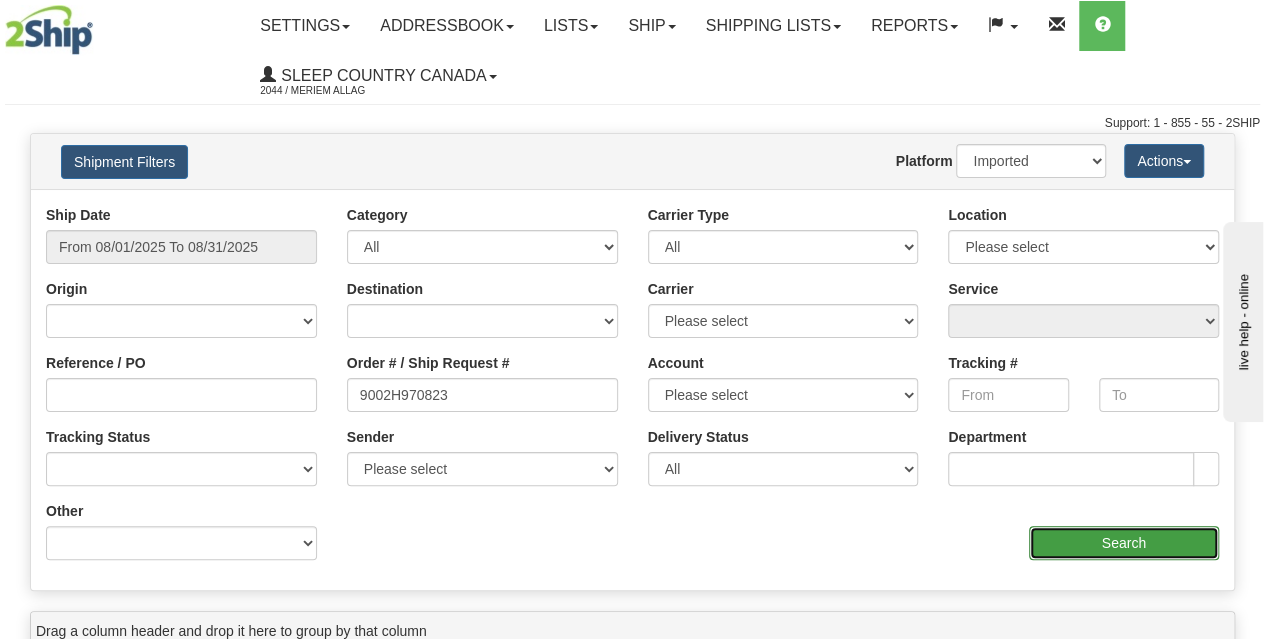 click on "Search" at bounding box center (1124, 543) 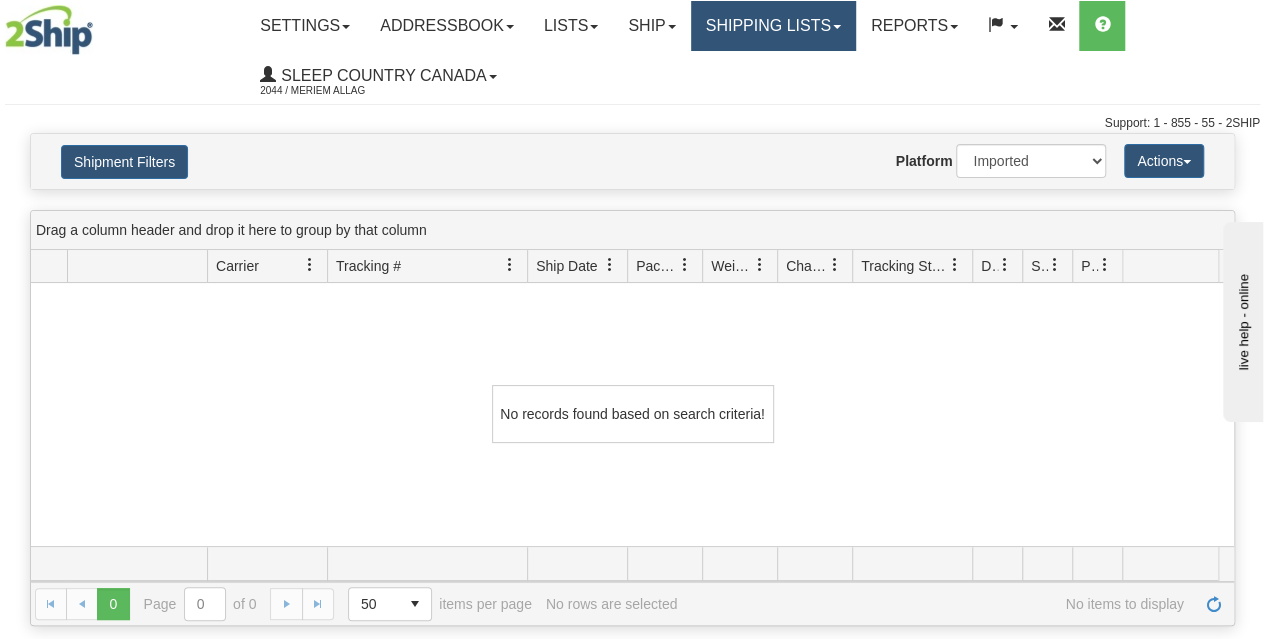 click on "Shipping lists" at bounding box center (773, 26) 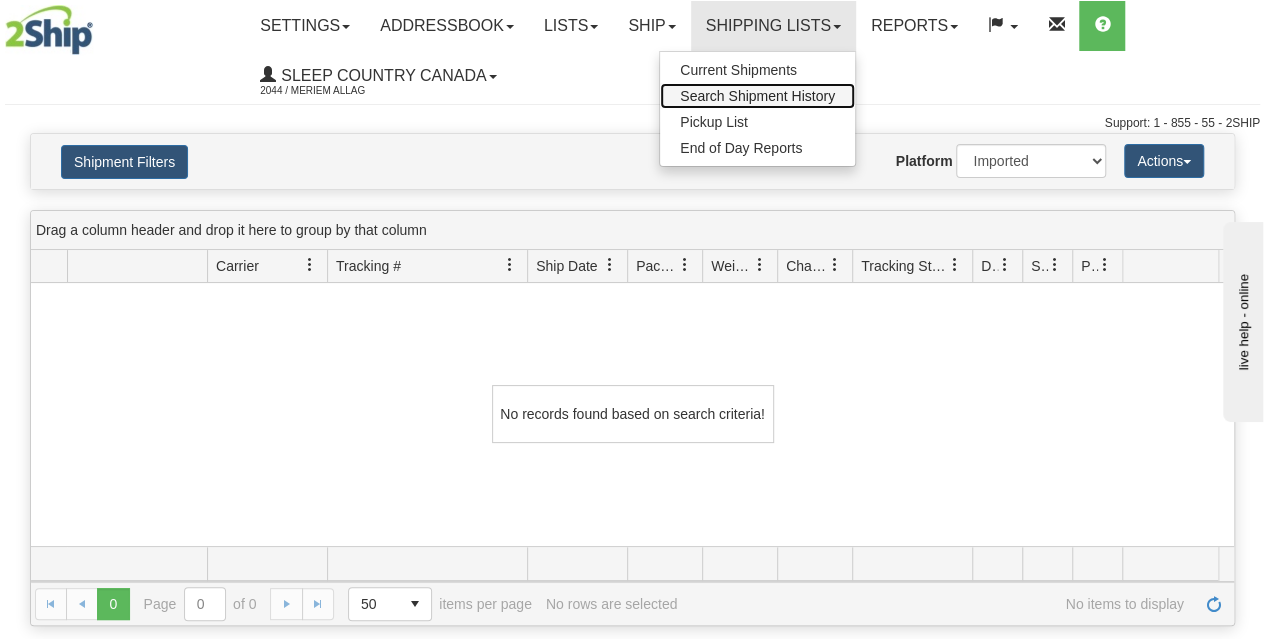 click on "Search Shipment History" at bounding box center [757, 96] 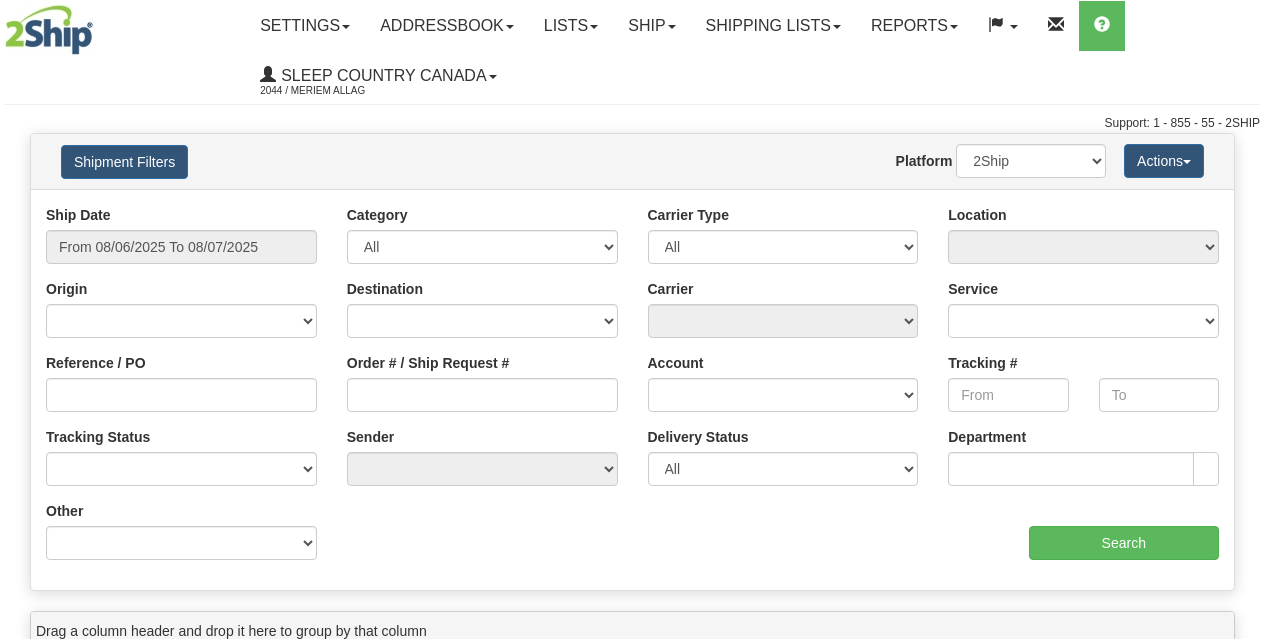 scroll, scrollTop: 0, scrollLeft: 0, axis: both 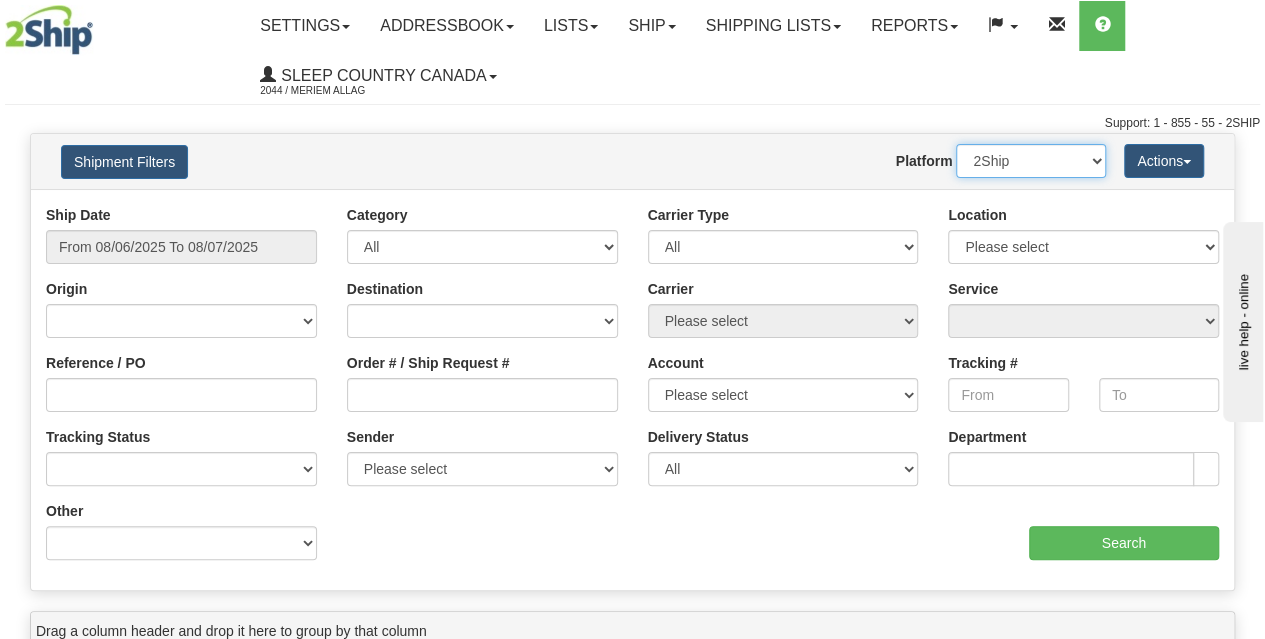 click on "2Ship
Imported" at bounding box center [1031, 161] 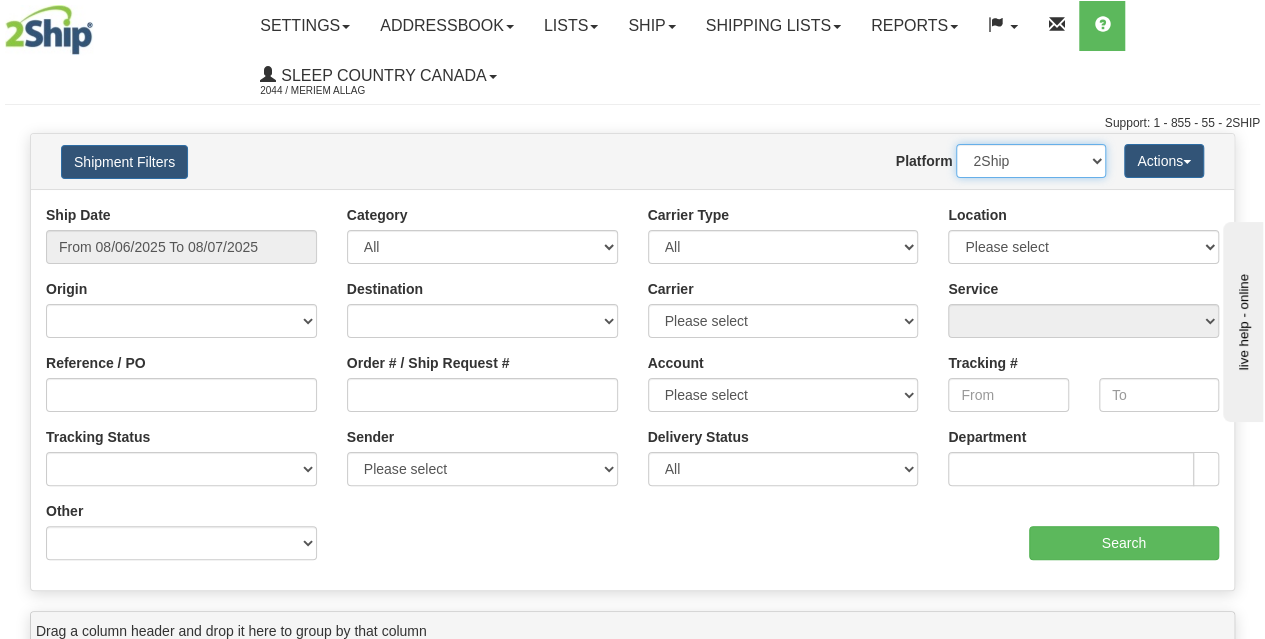 select on "1" 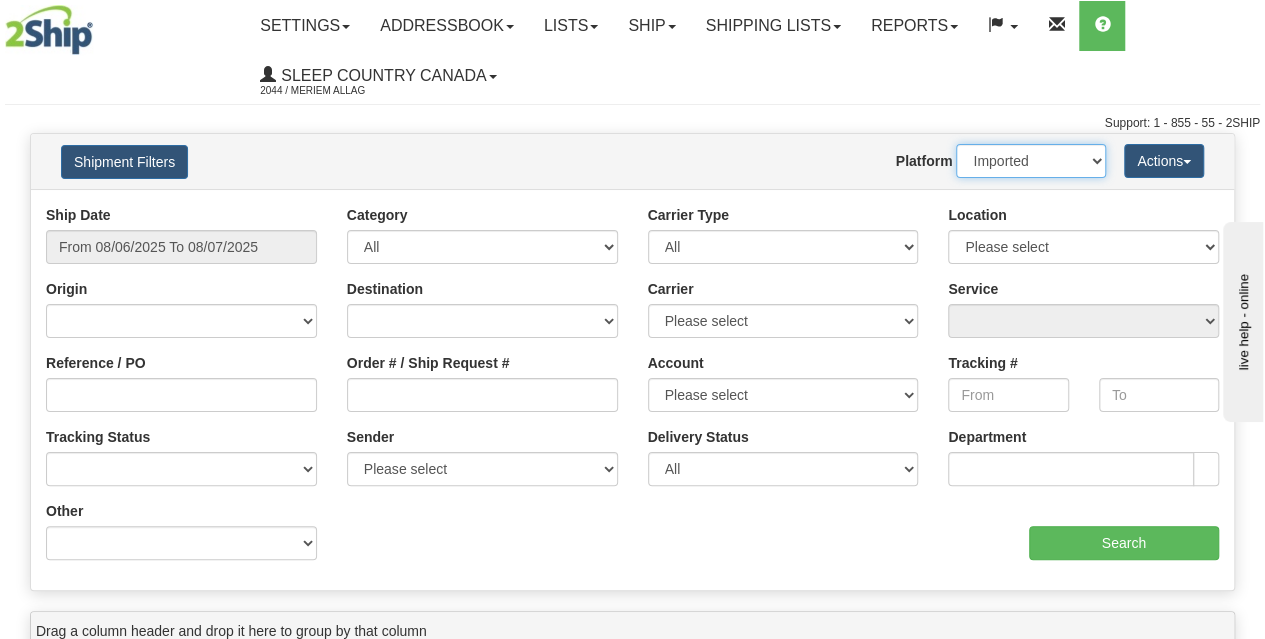 click on "2Ship
Imported" at bounding box center (1031, 161) 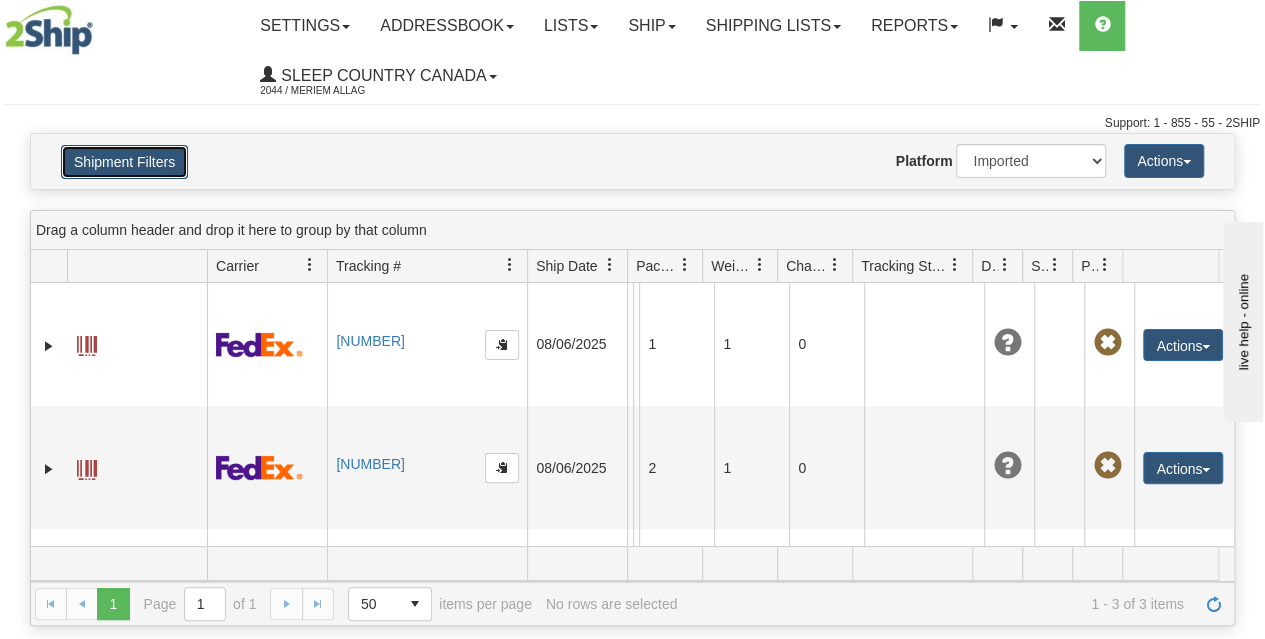 click on "Shipment Filters" at bounding box center (124, 162) 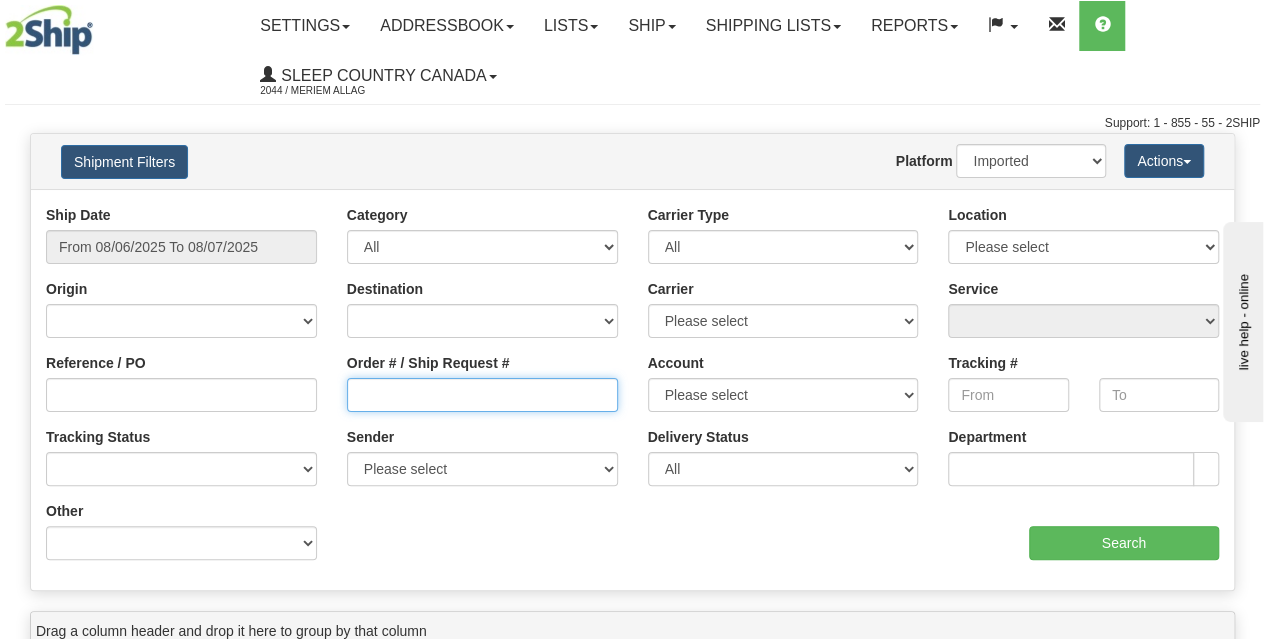 click on "Order # / Ship Request #" at bounding box center (482, 395) 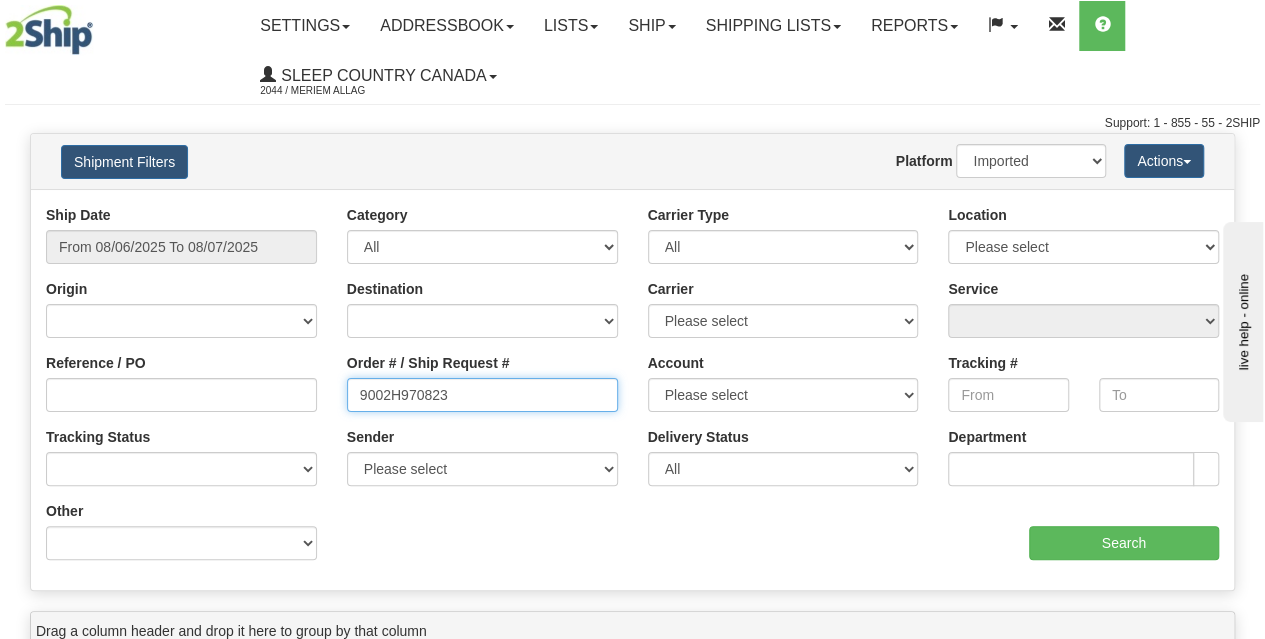 type on "9002H970823" 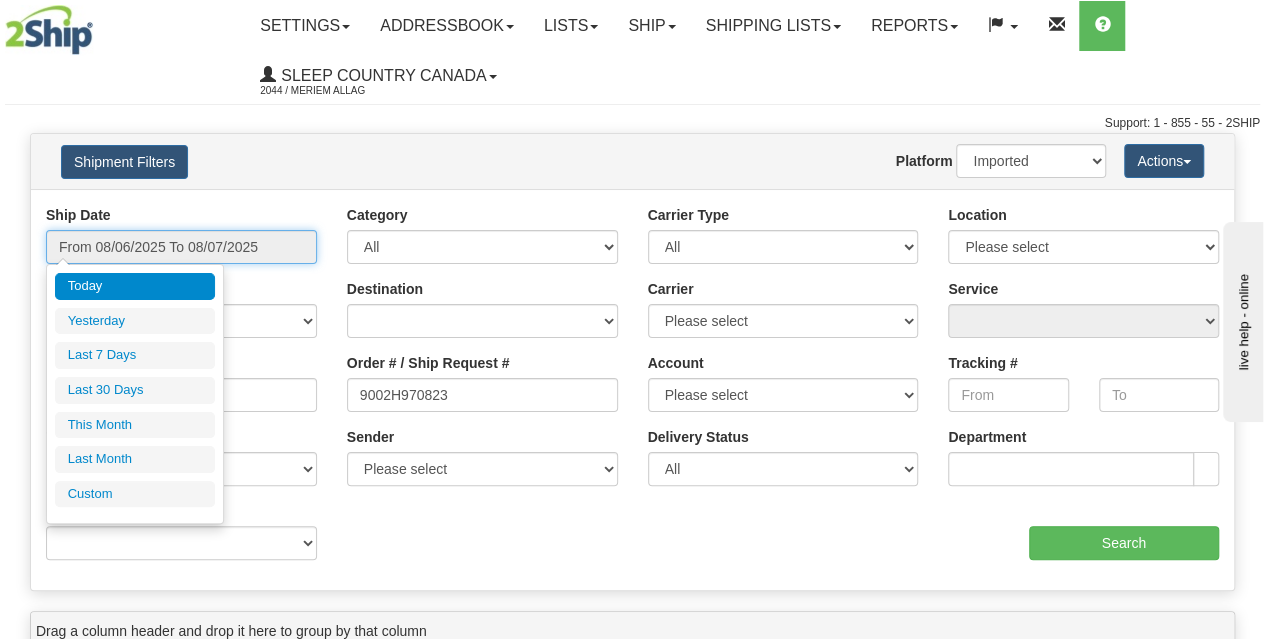 click on "From 08/06/2025 To 08/07/2025" at bounding box center [181, 247] 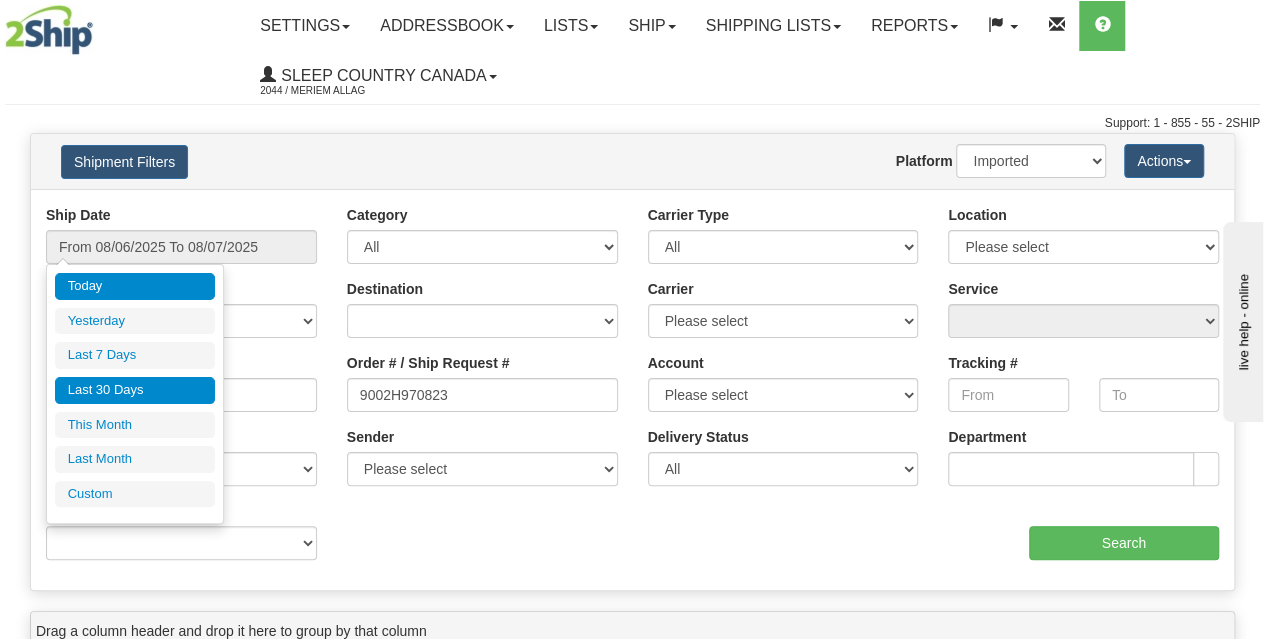 click on "Last 30 Days" at bounding box center [135, 390] 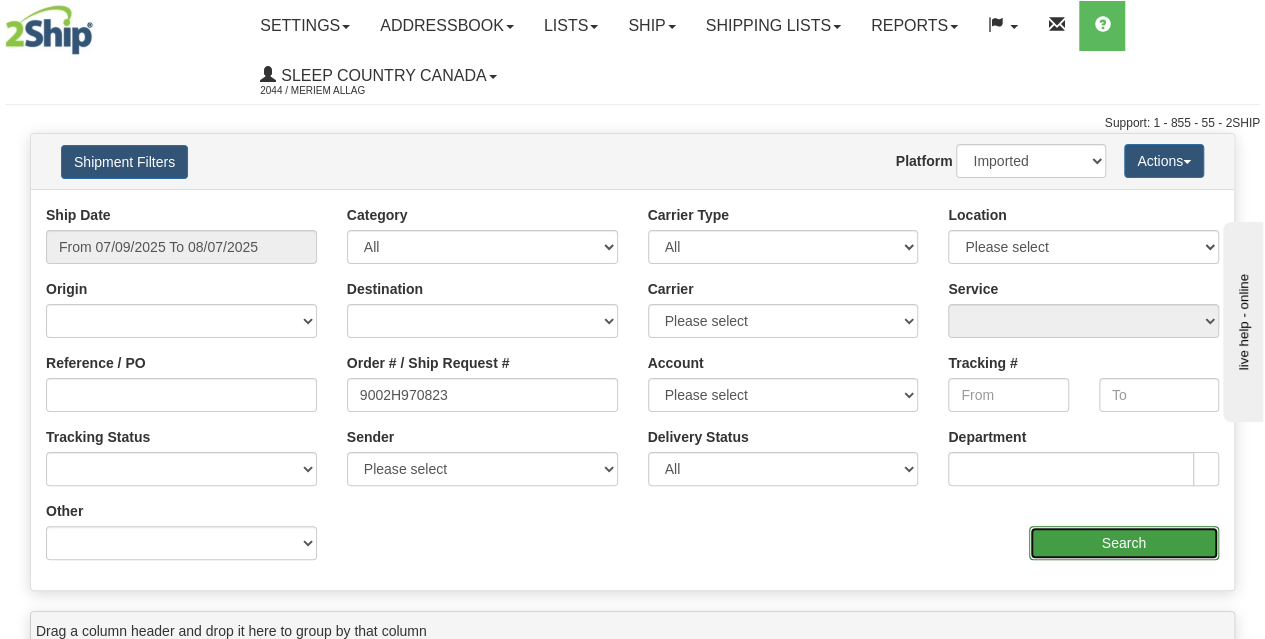 click on "Search" at bounding box center (1124, 543) 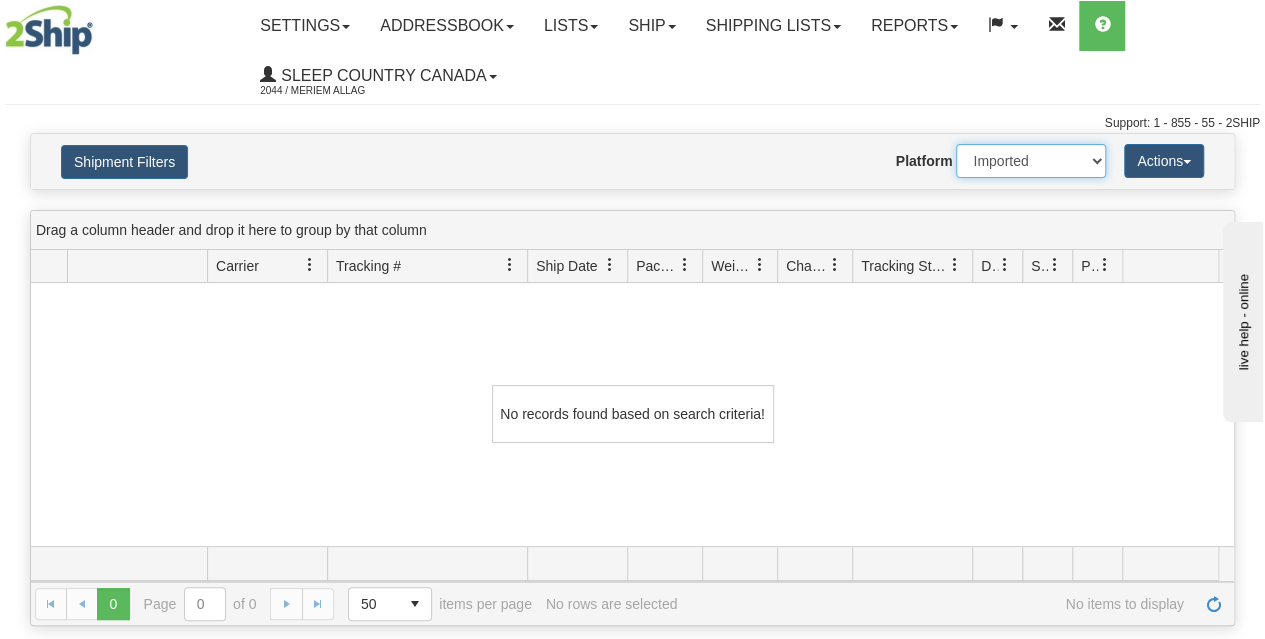 click on "2Ship
Imported" at bounding box center [1031, 161] 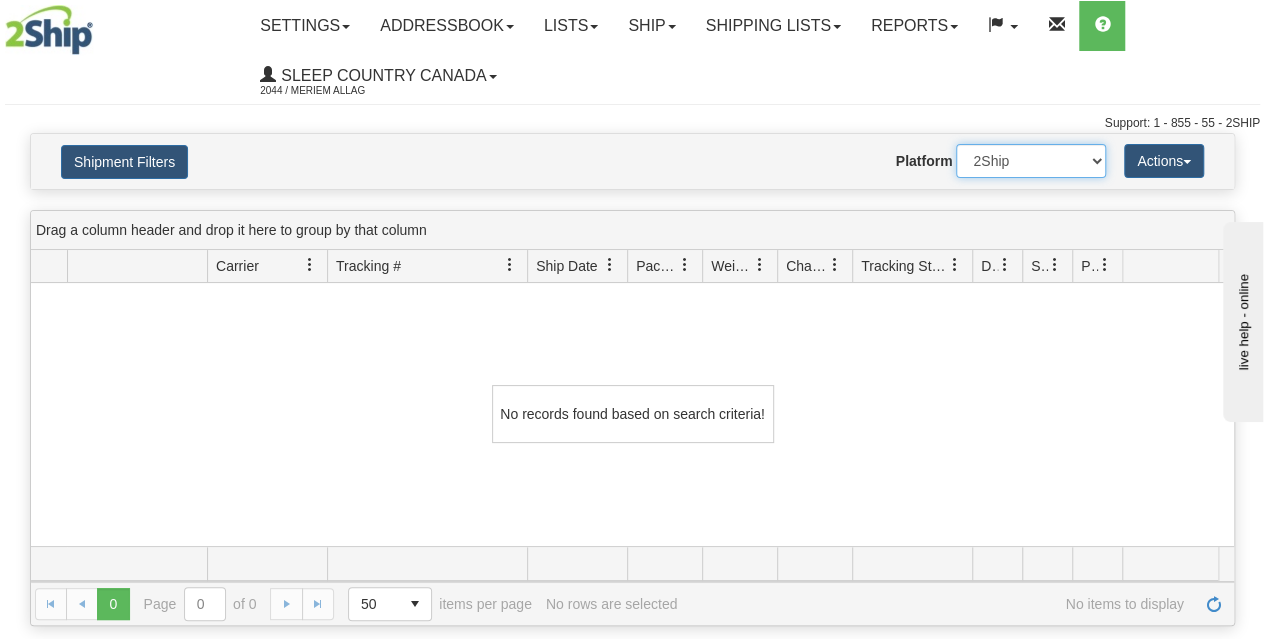 click on "2Ship
Imported" at bounding box center [1031, 161] 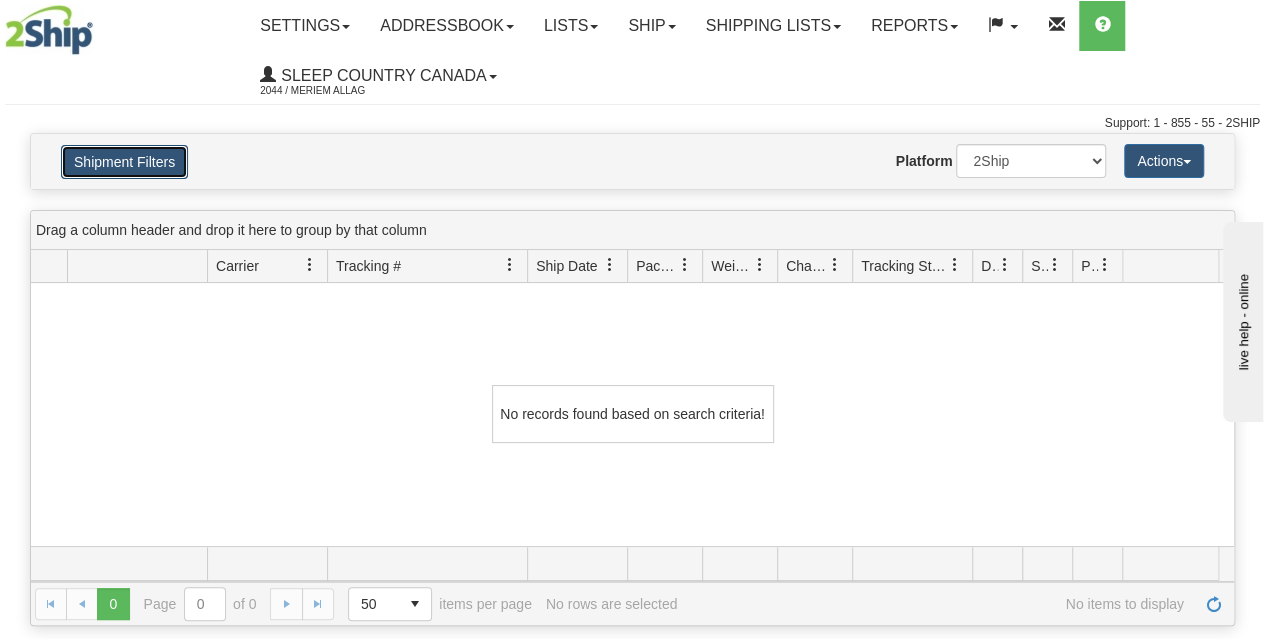 click on "Shipment Filters" at bounding box center (124, 162) 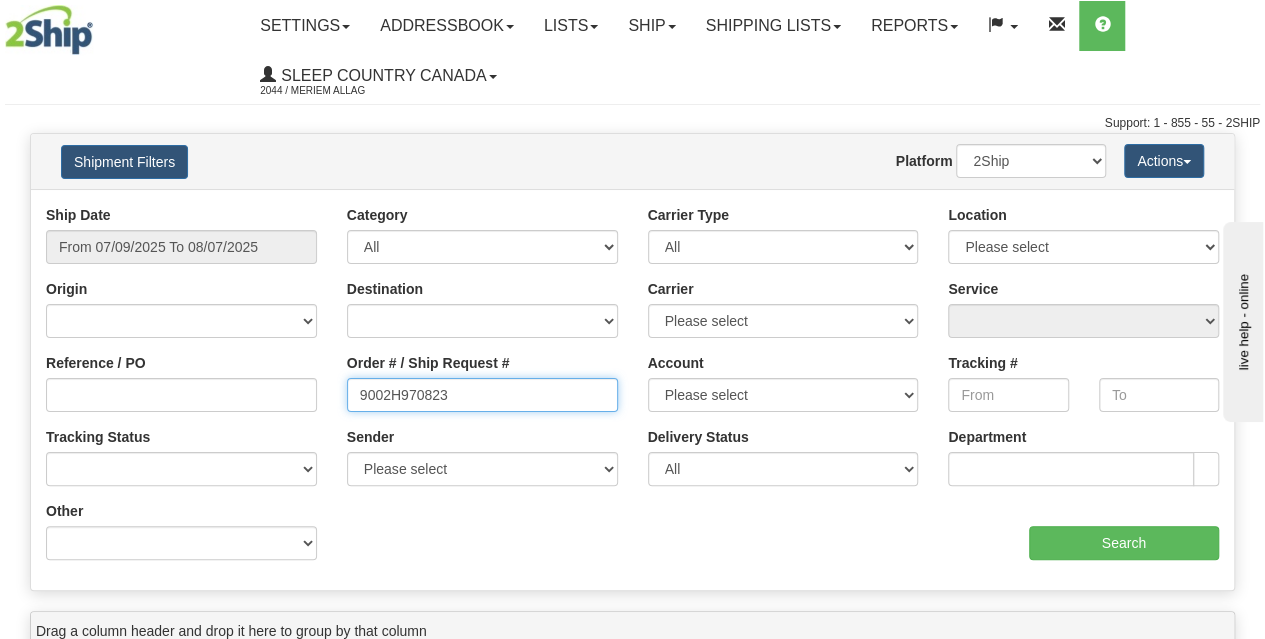 click on "9002H970823" at bounding box center (482, 395) 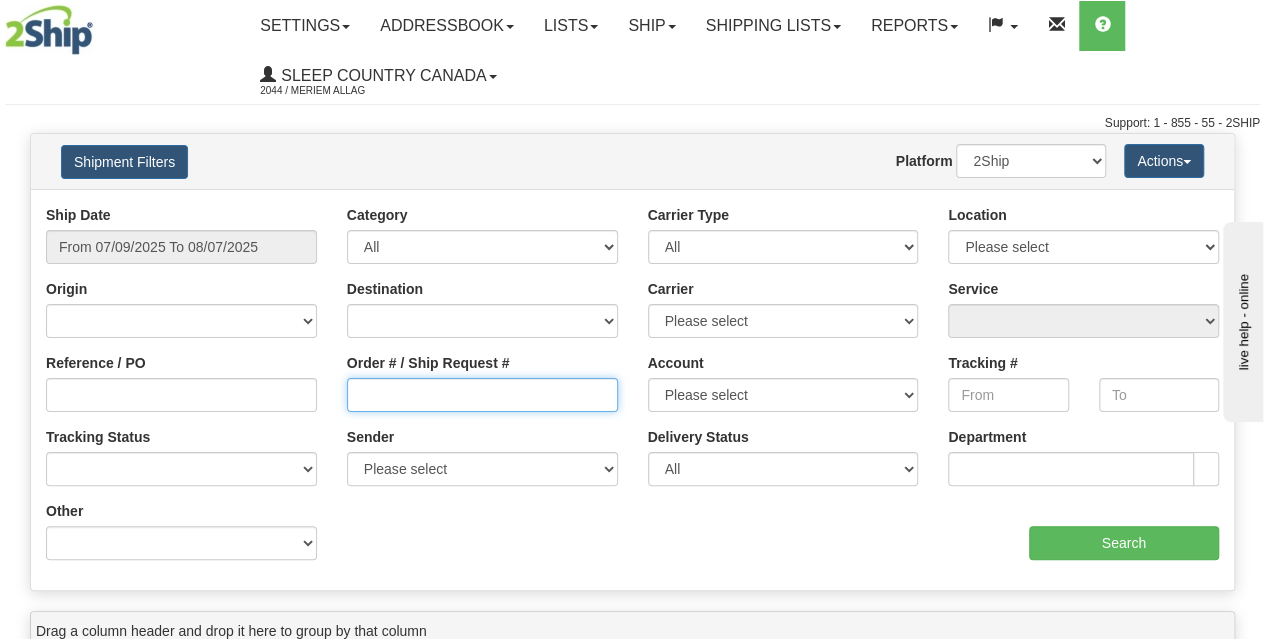 type 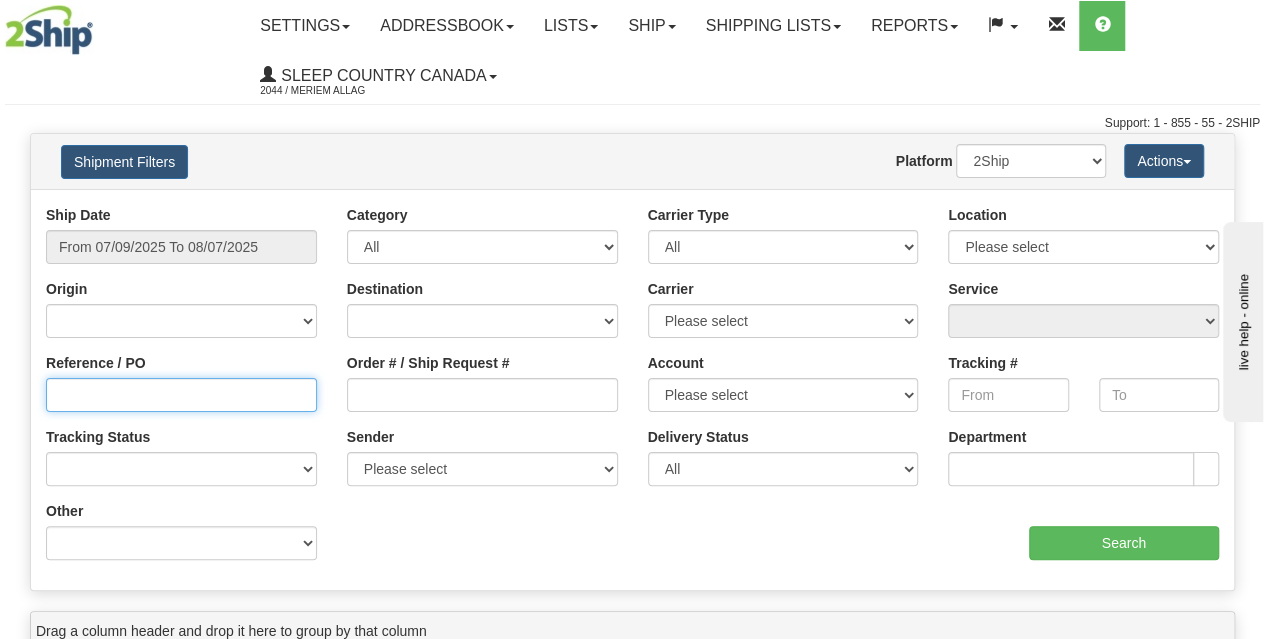 click on "Reference / PO" at bounding box center [181, 395] 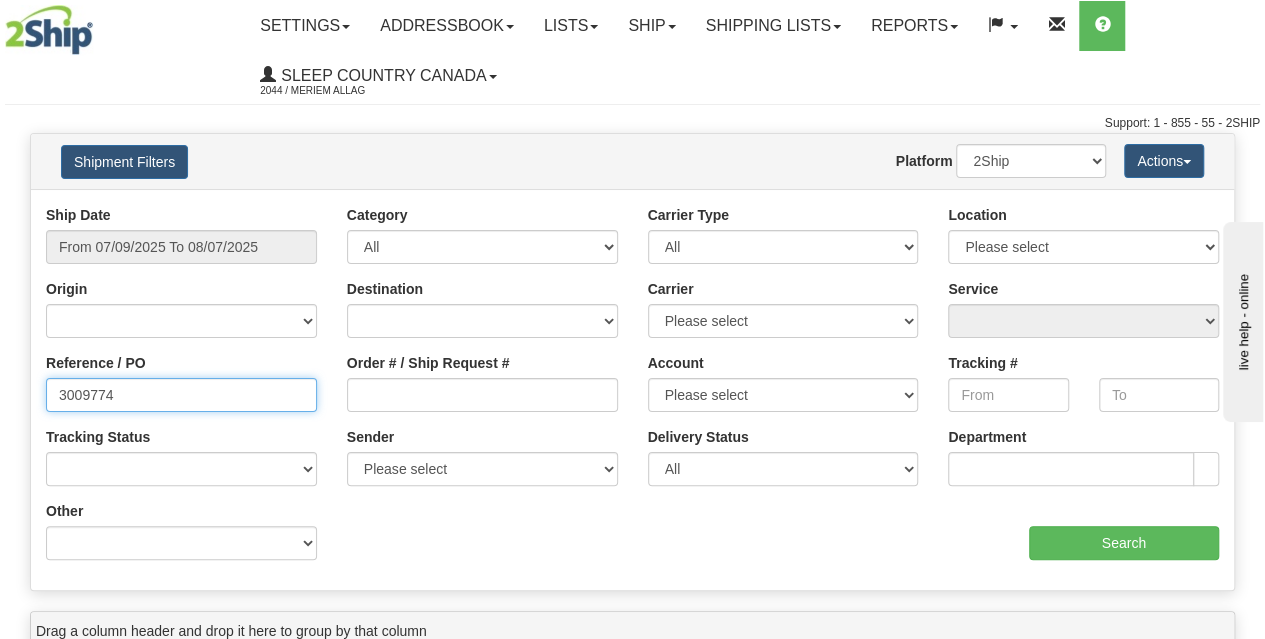 type on "3009774" 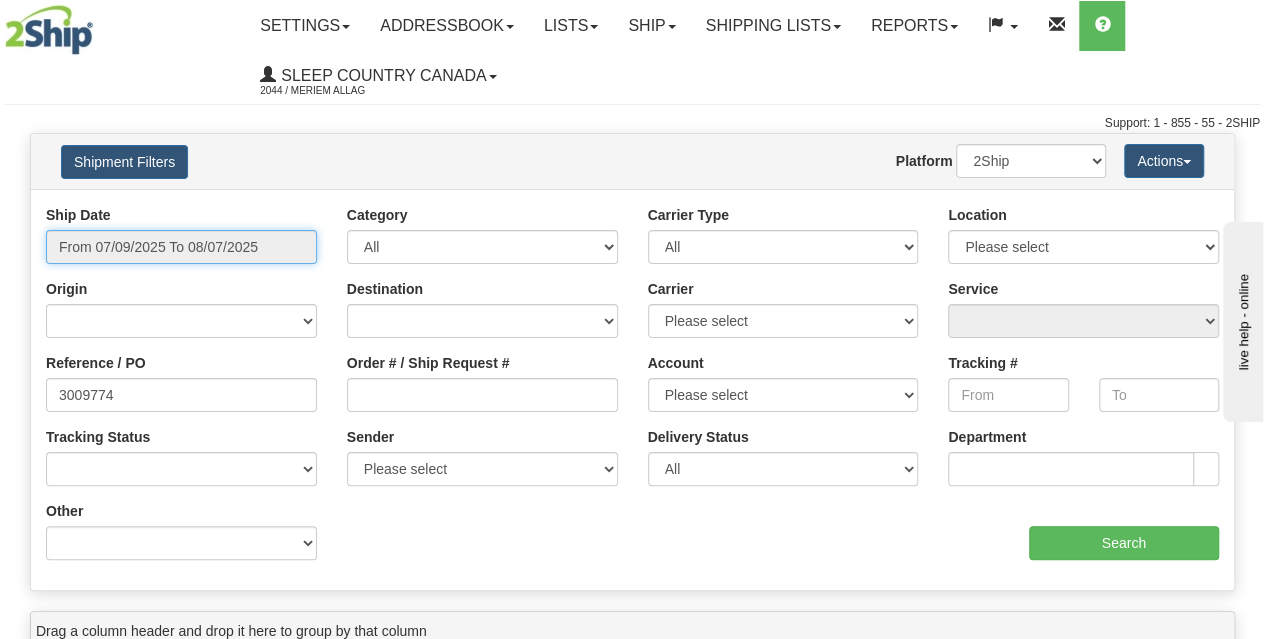 click on "From 07/09/2025 To 08/07/2025" at bounding box center [181, 247] 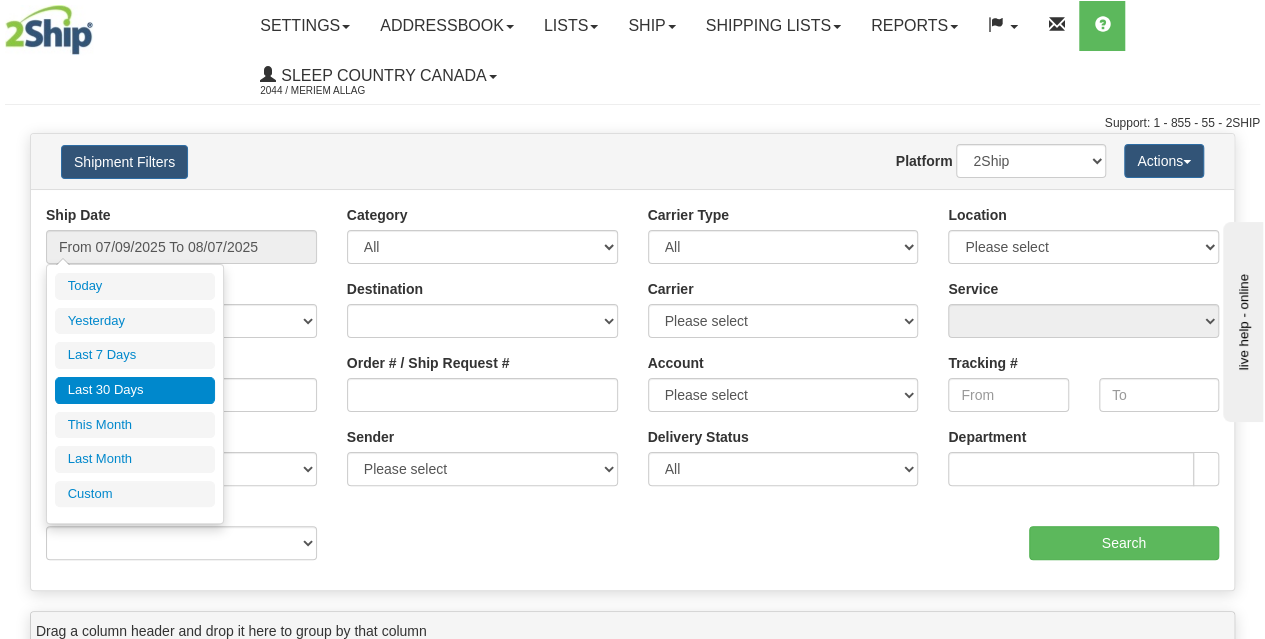 click on "Last 30 Days" at bounding box center [135, 390] 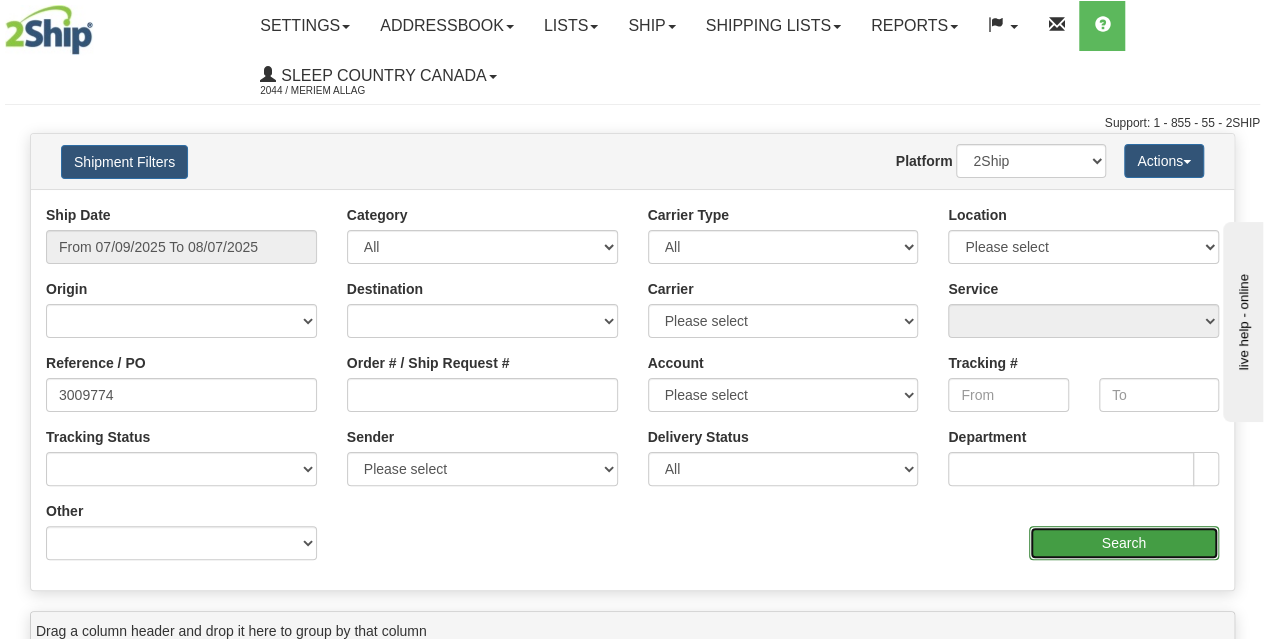 click on "Search" at bounding box center [1124, 543] 